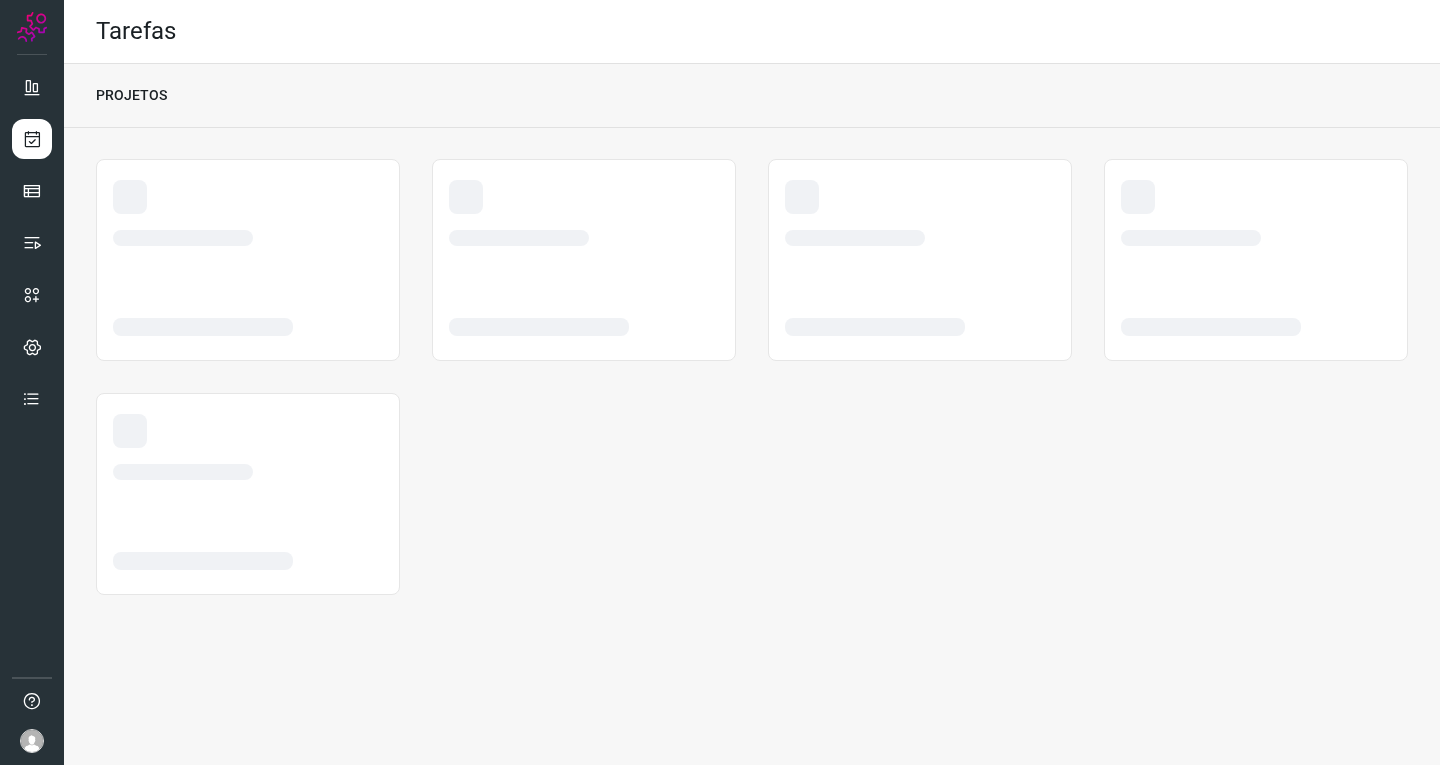 scroll, scrollTop: 0, scrollLeft: 0, axis: both 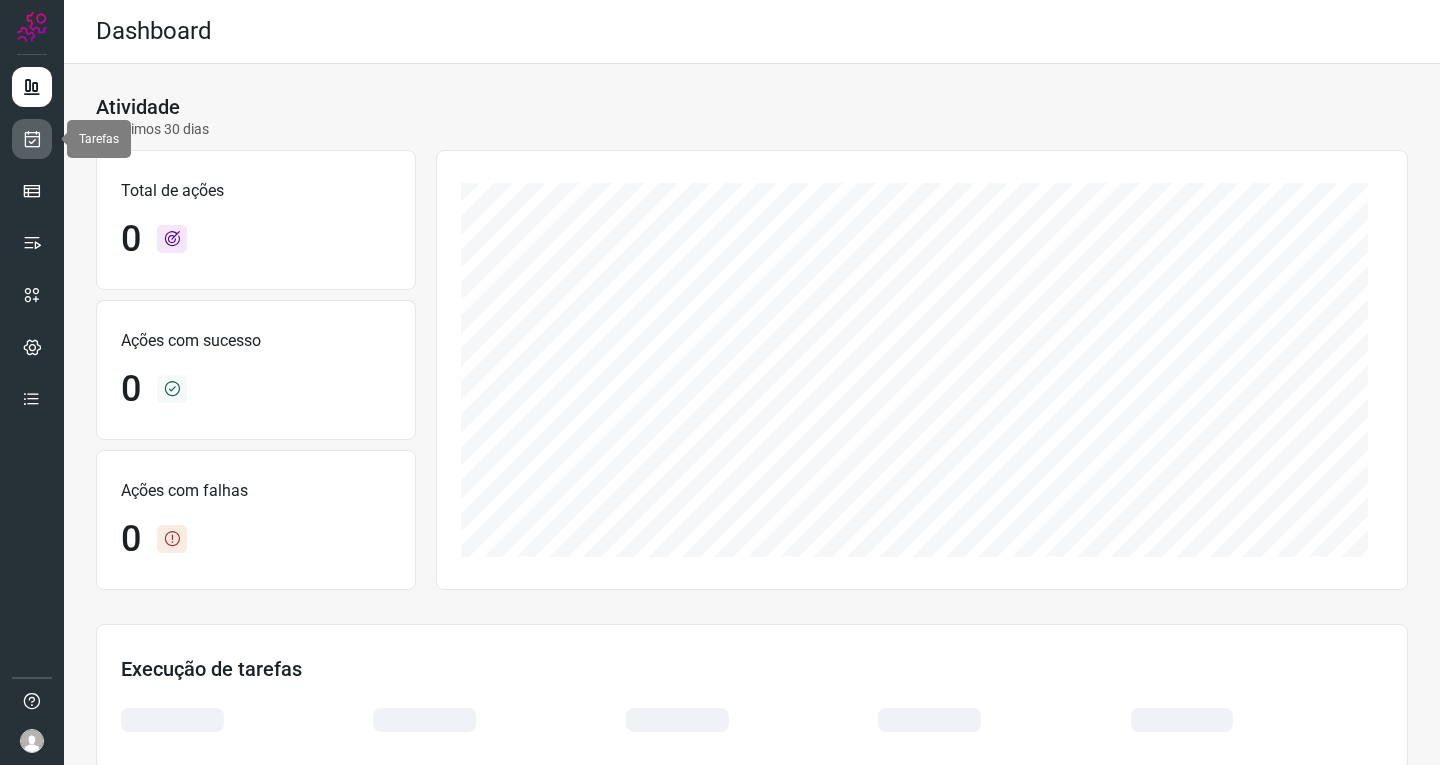 click at bounding box center [32, 139] 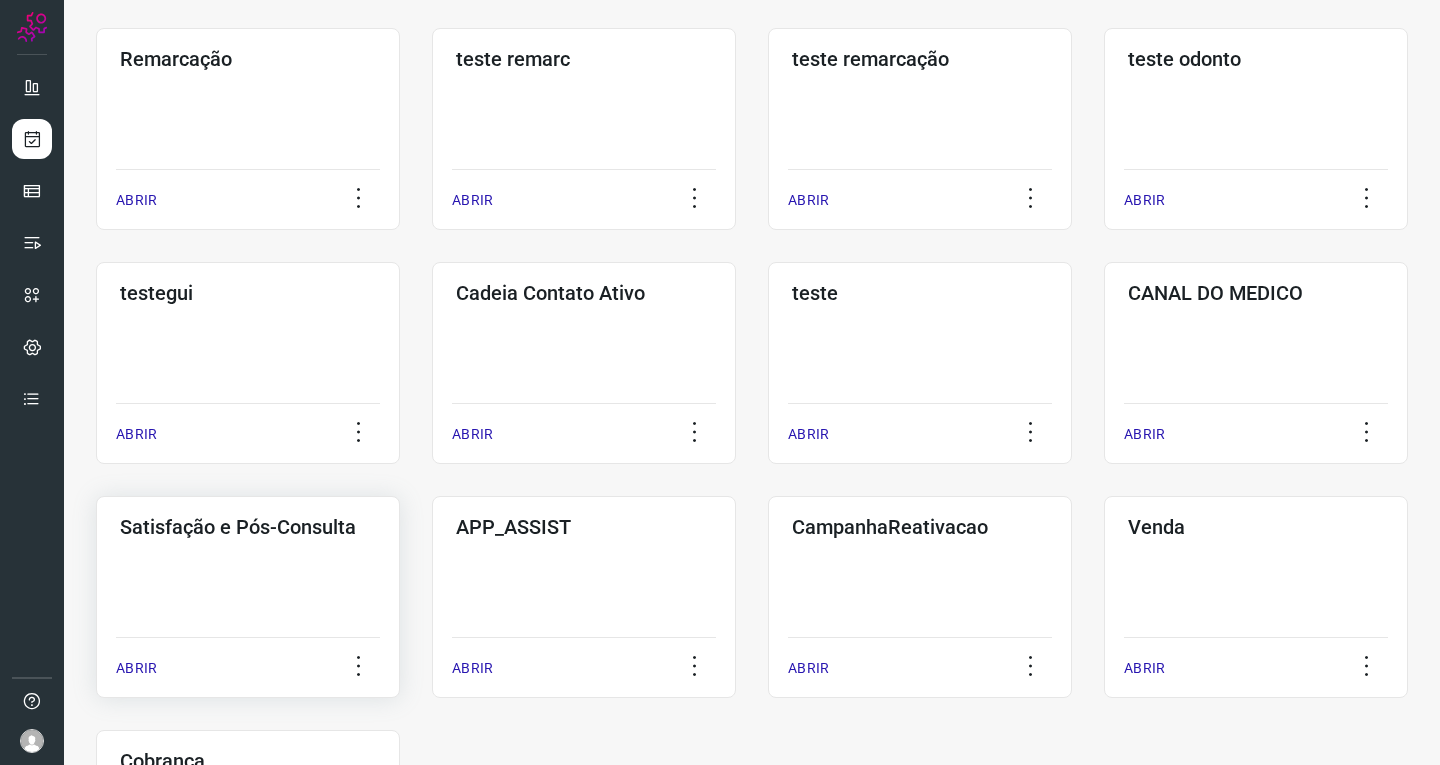 scroll, scrollTop: 400, scrollLeft: 0, axis: vertical 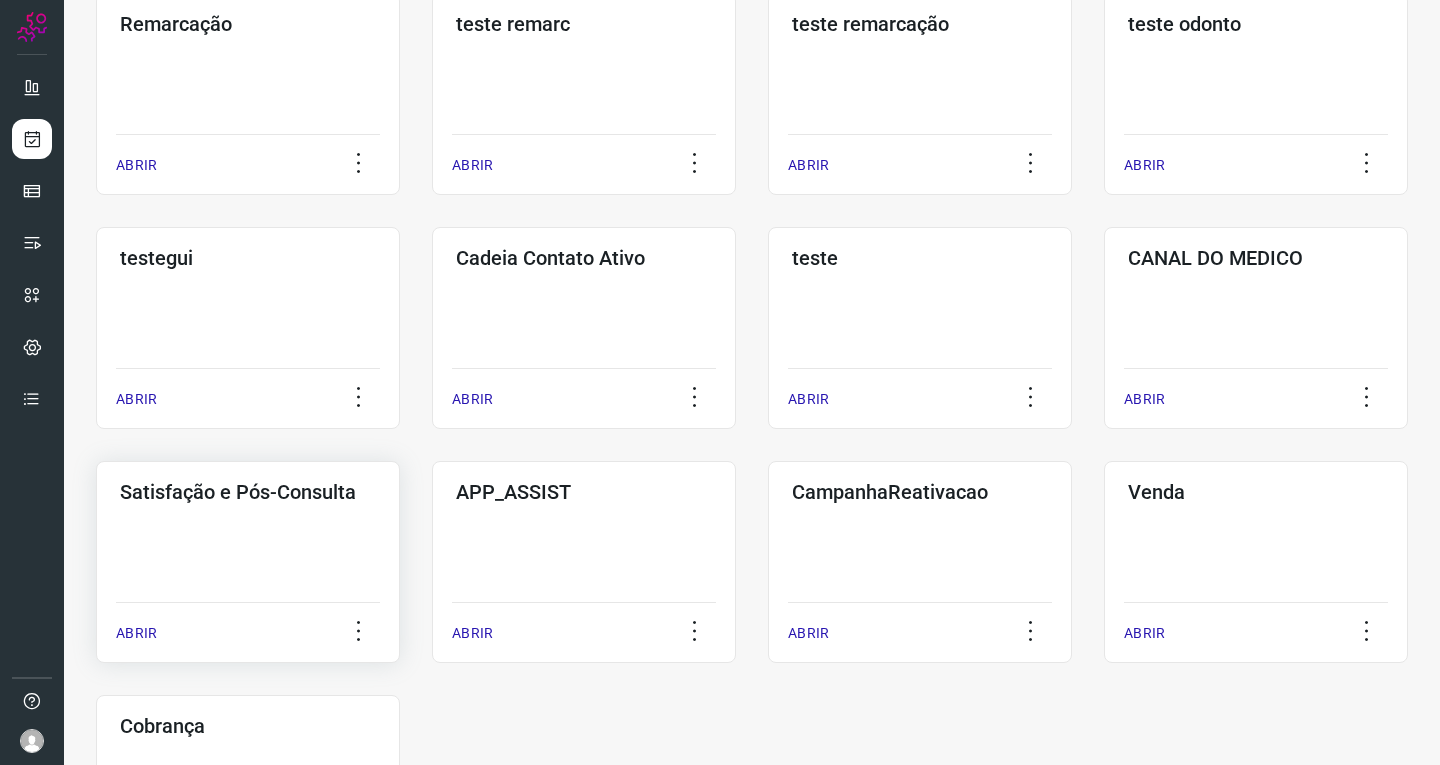 click on "Satisfação e Pós-Consulta  ABRIR" 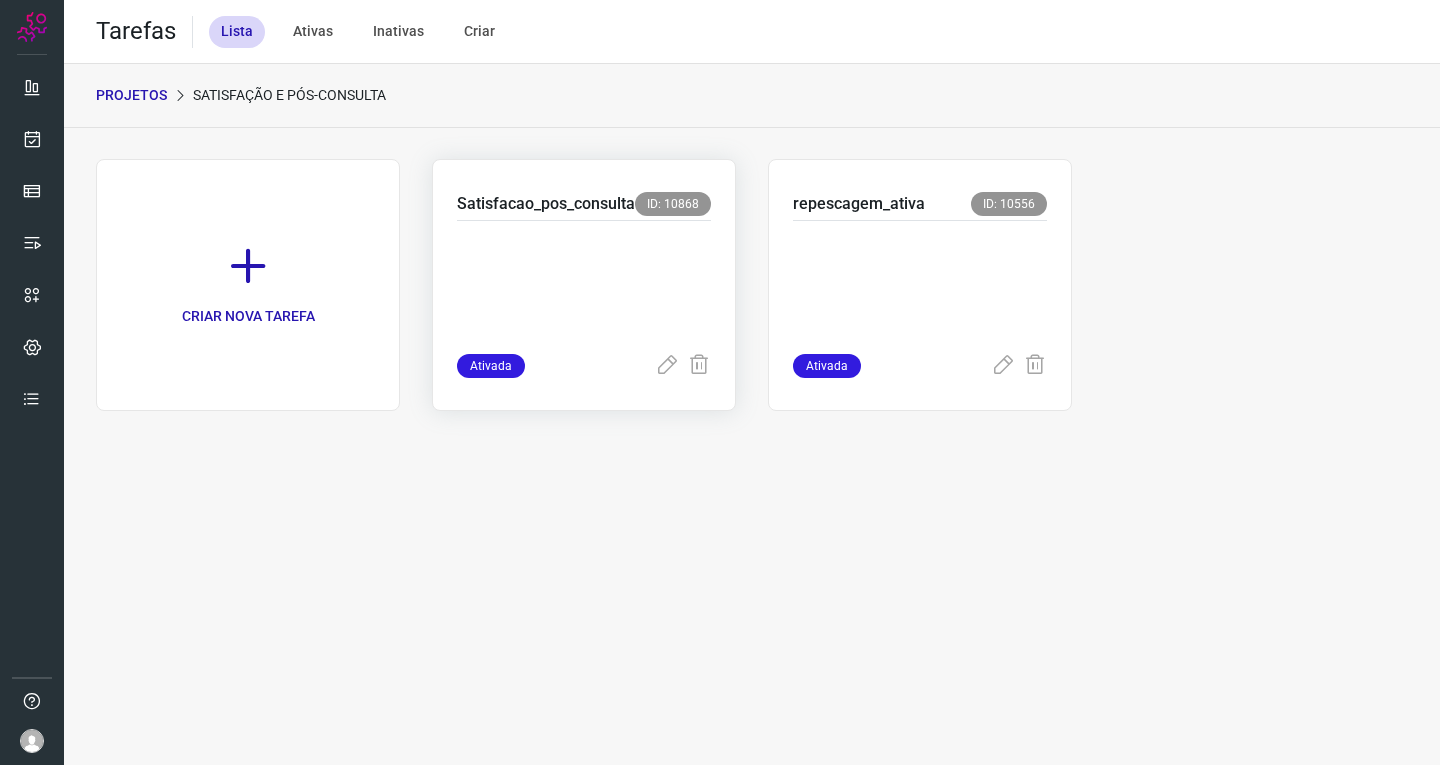 click at bounding box center (584, 283) 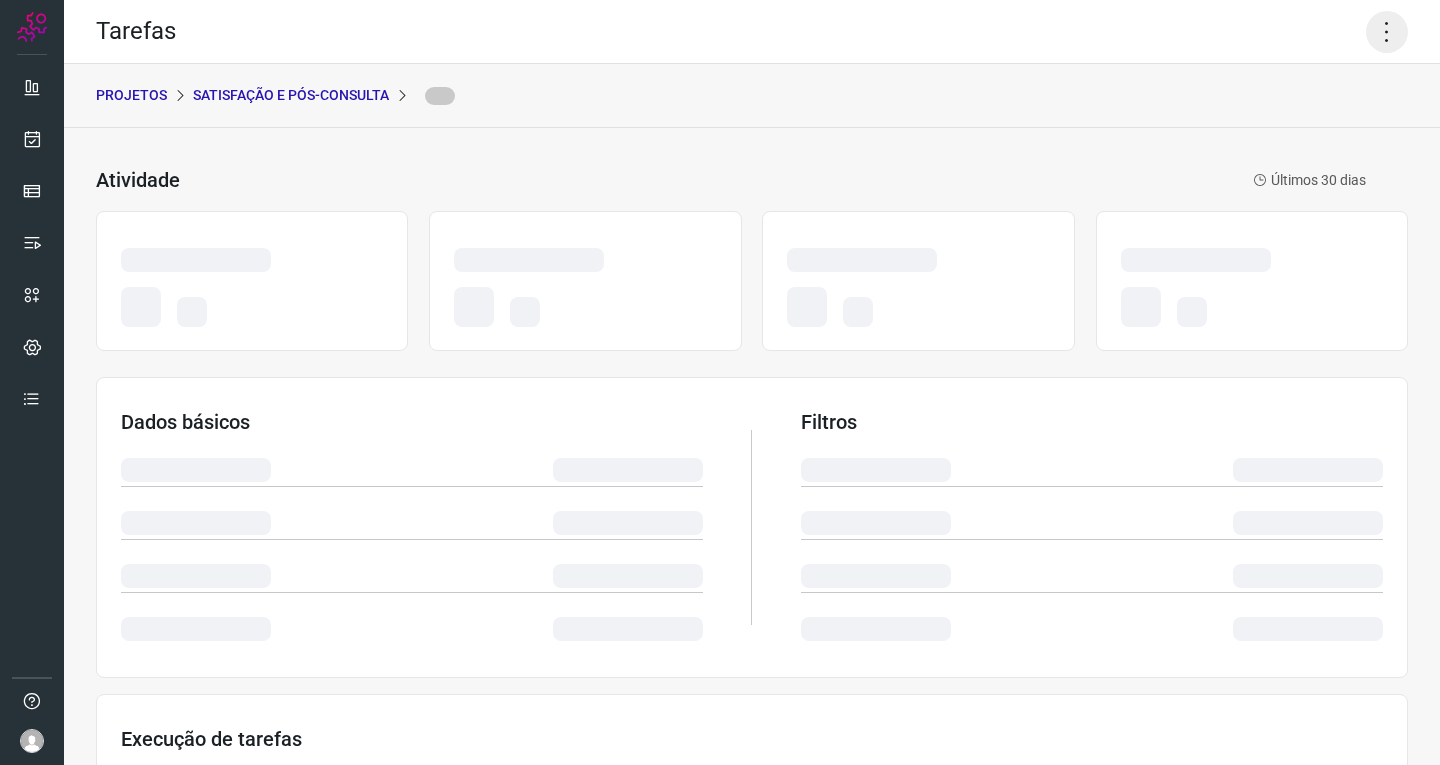 click 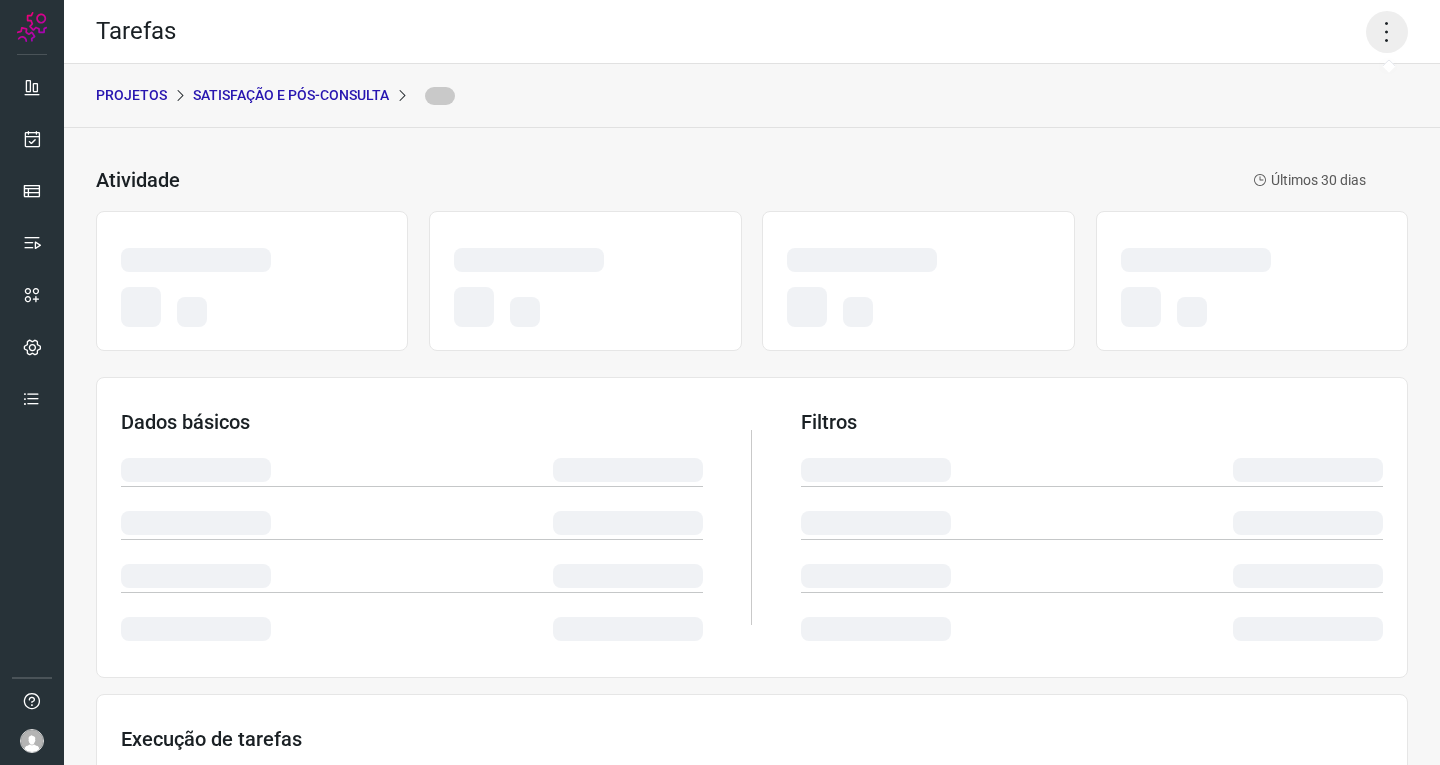 click 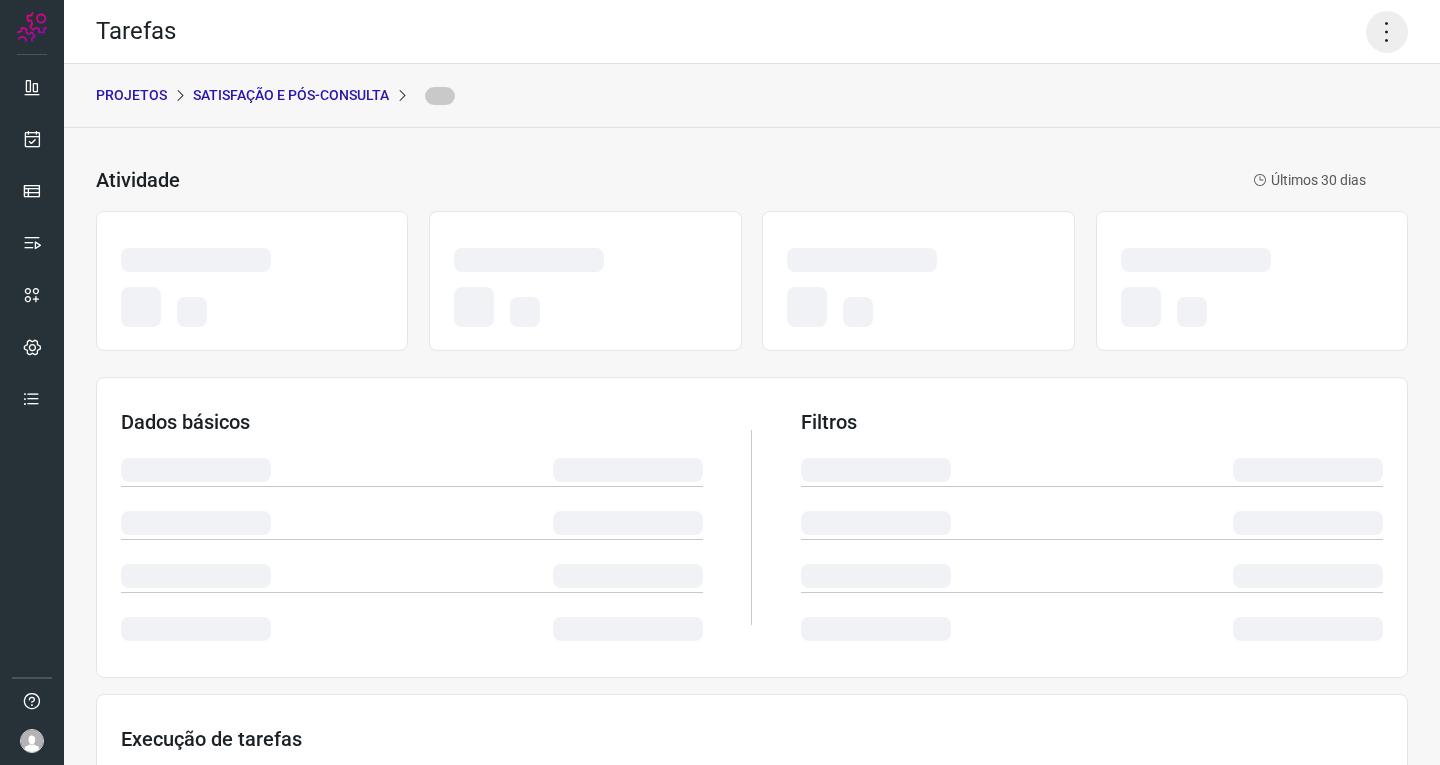 click 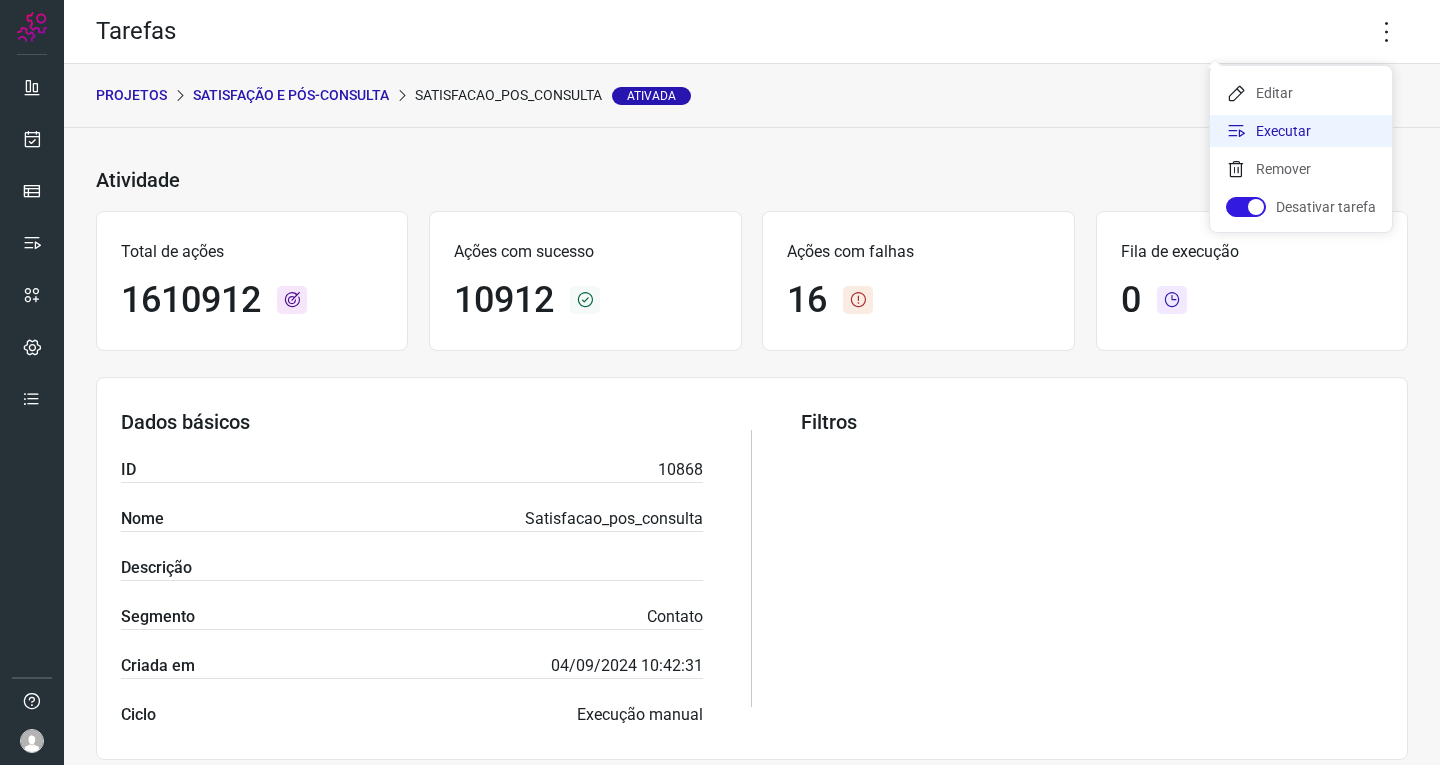 click on "Executar" 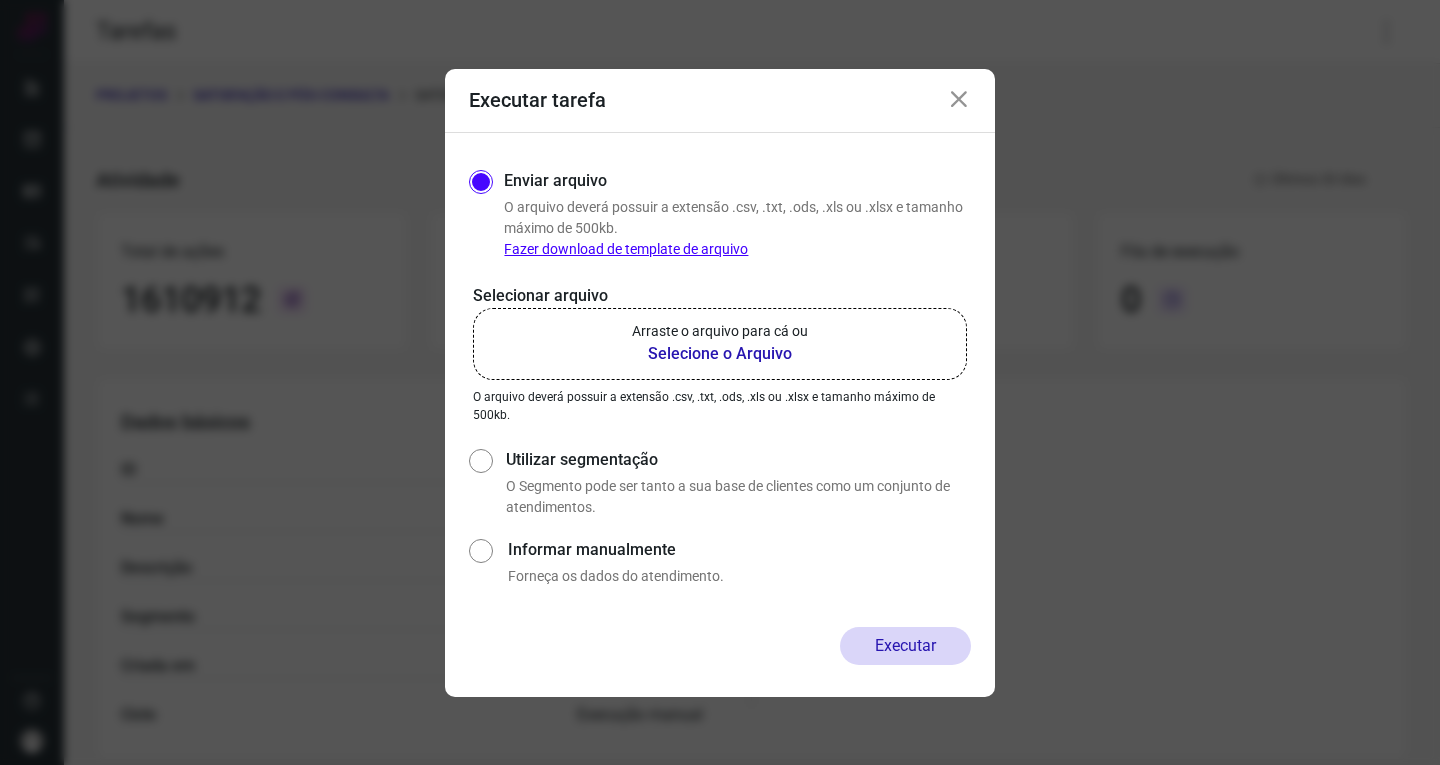 click on "Selecione o Arquivo" at bounding box center [720, 354] 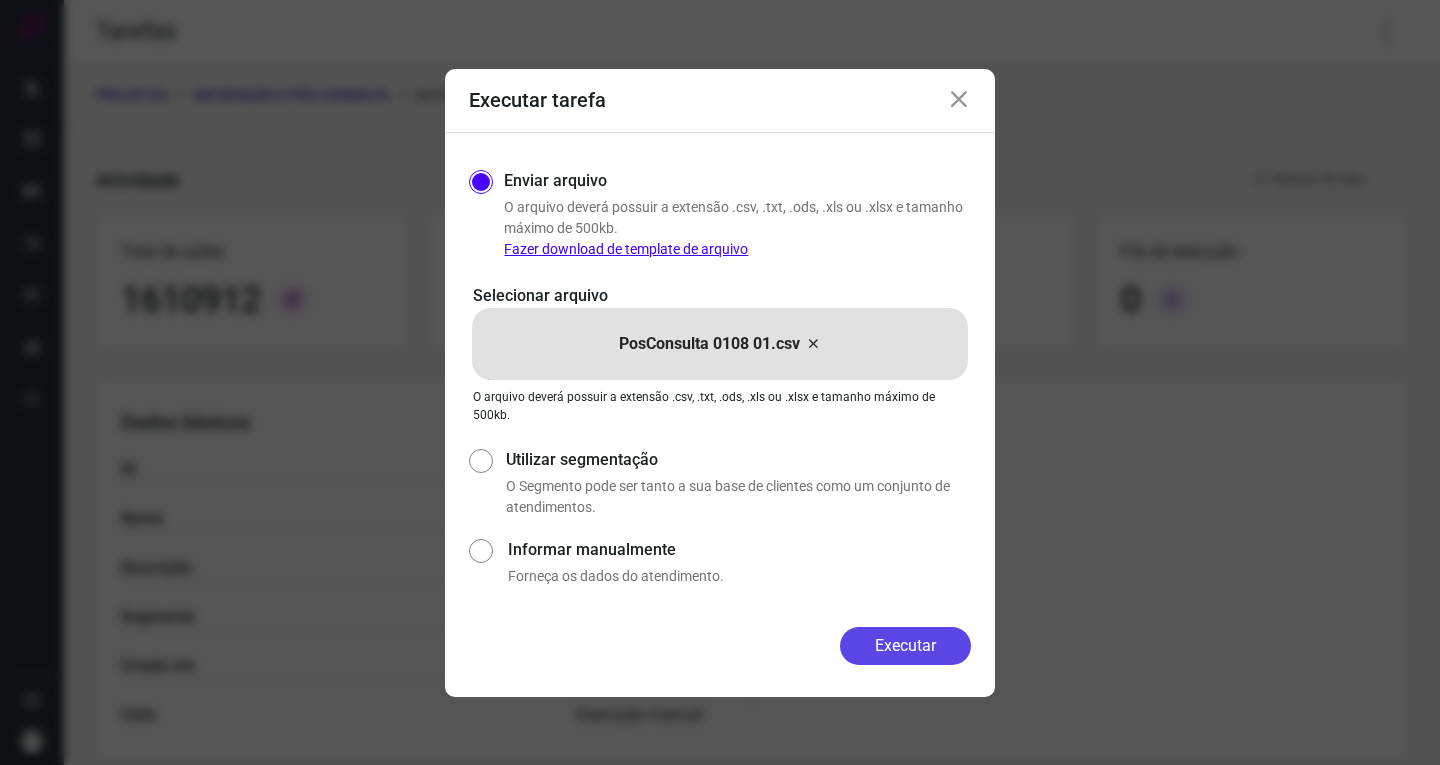 click on "Executar" at bounding box center (905, 646) 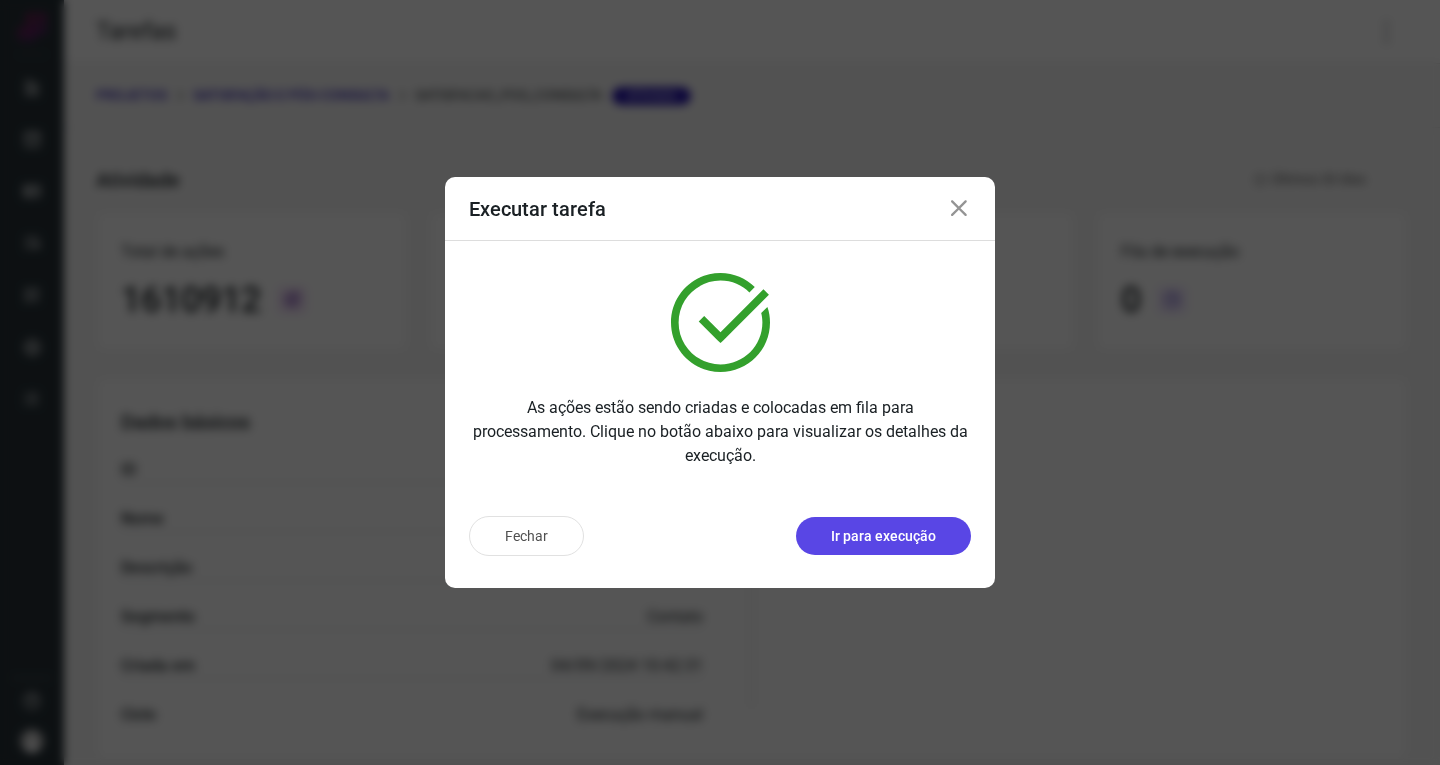 click on "Ir para execução" at bounding box center (883, 536) 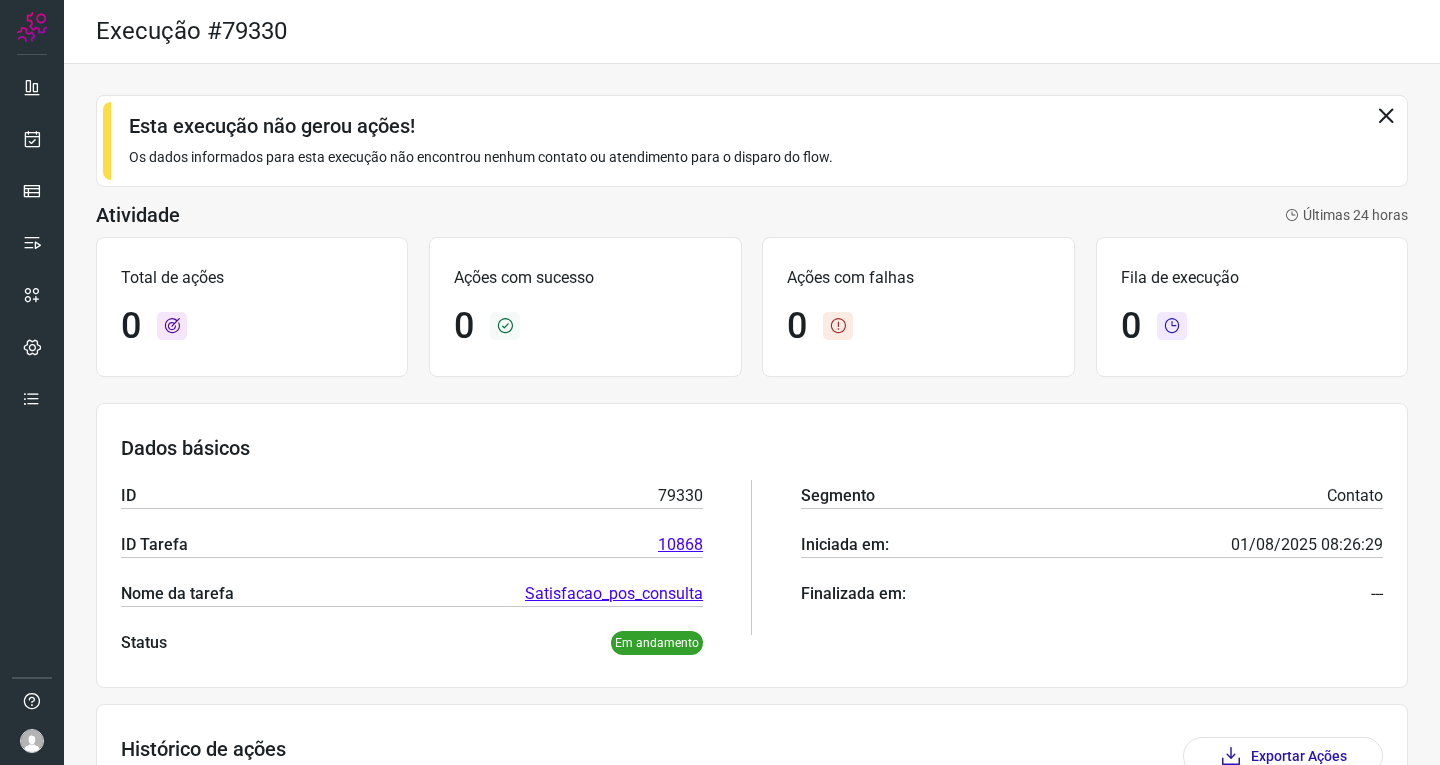 click at bounding box center (1386, 115) 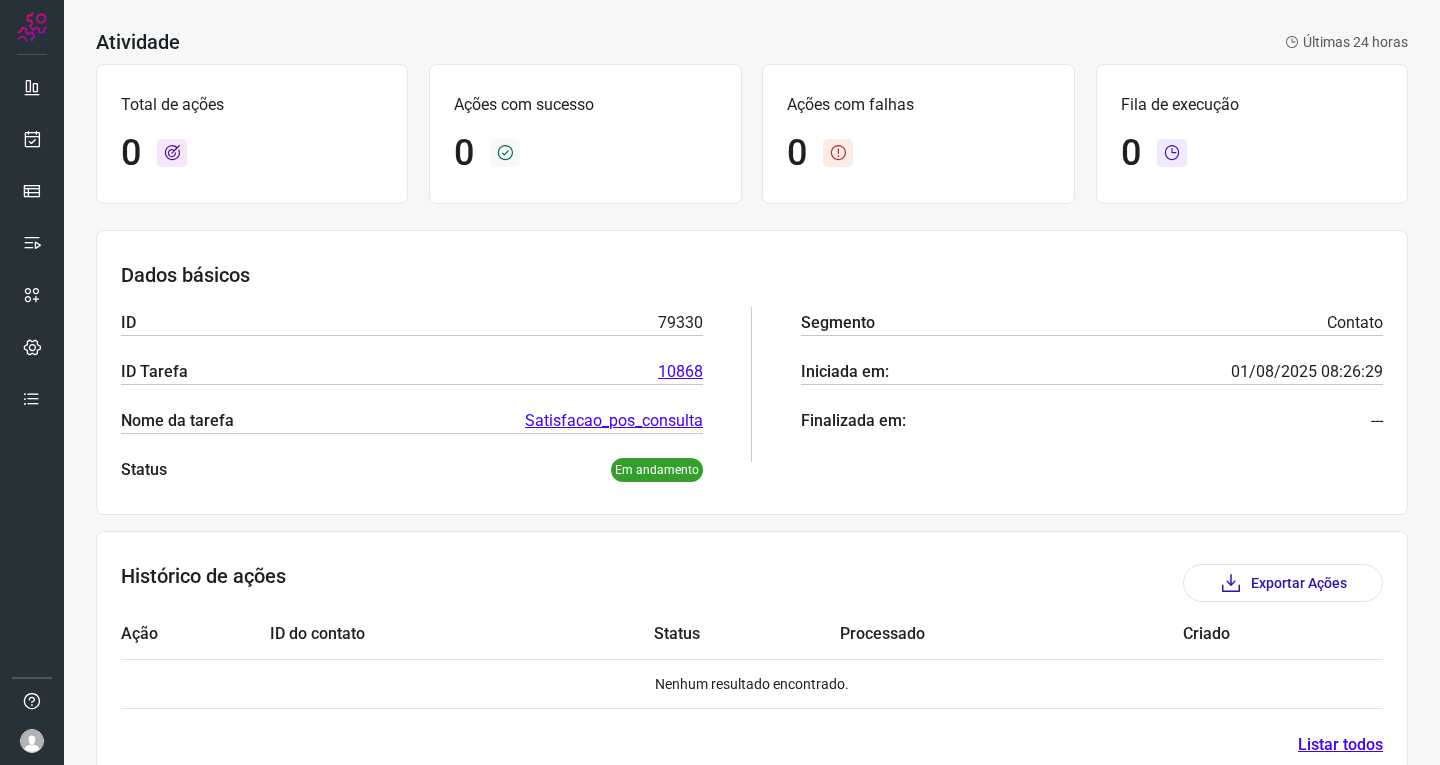 scroll, scrollTop: 110, scrollLeft: 0, axis: vertical 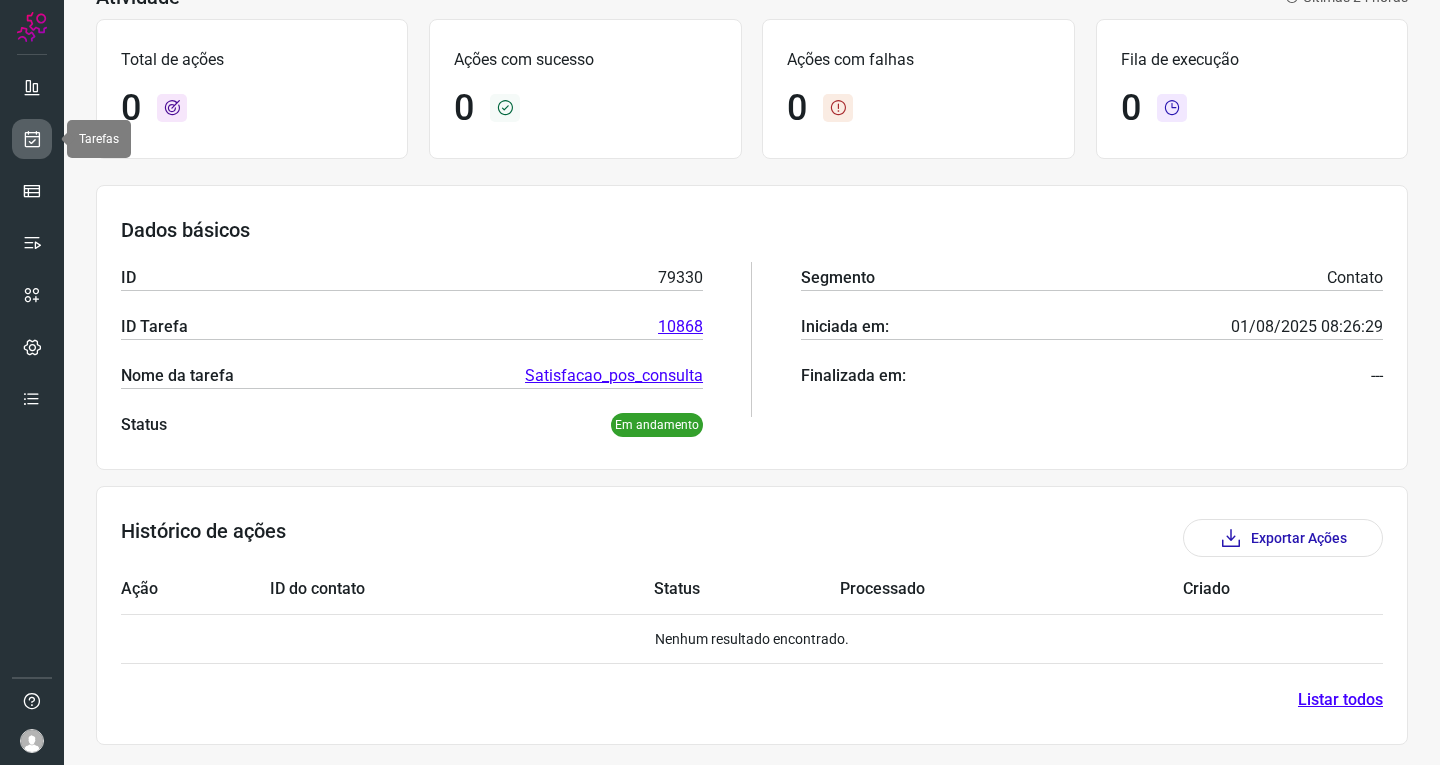 click at bounding box center [32, 139] 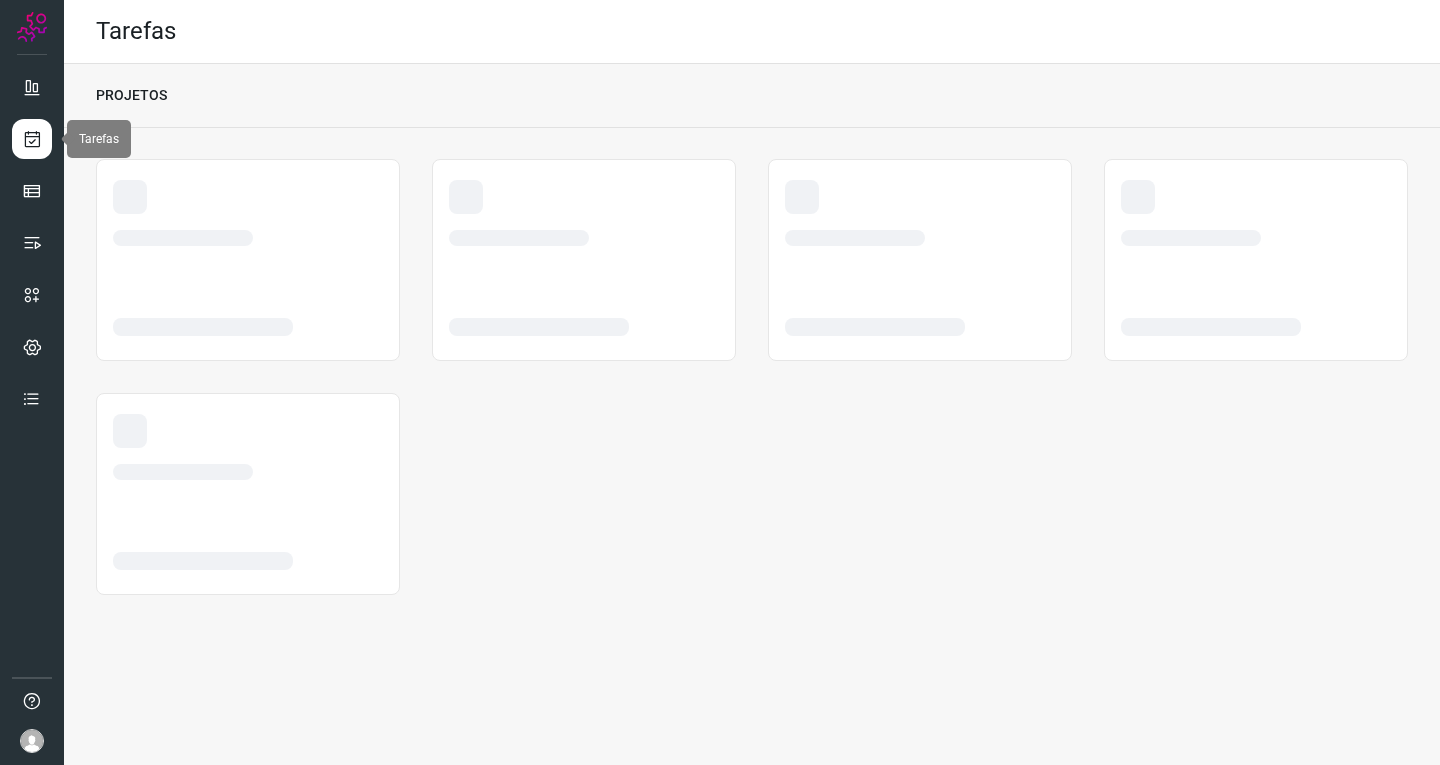 scroll, scrollTop: 0, scrollLeft: 0, axis: both 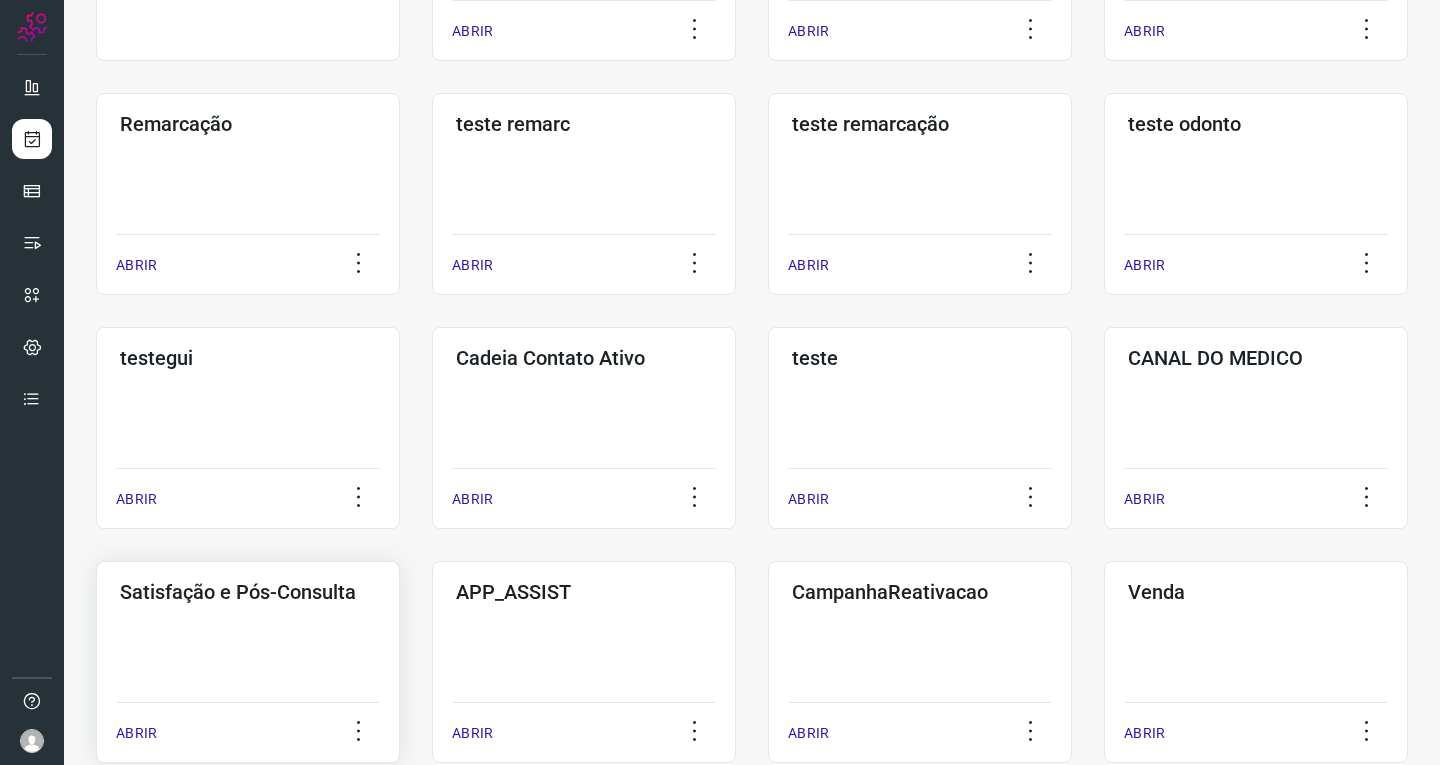 click on "Satisfação e Pós-Consulta  ABRIR" 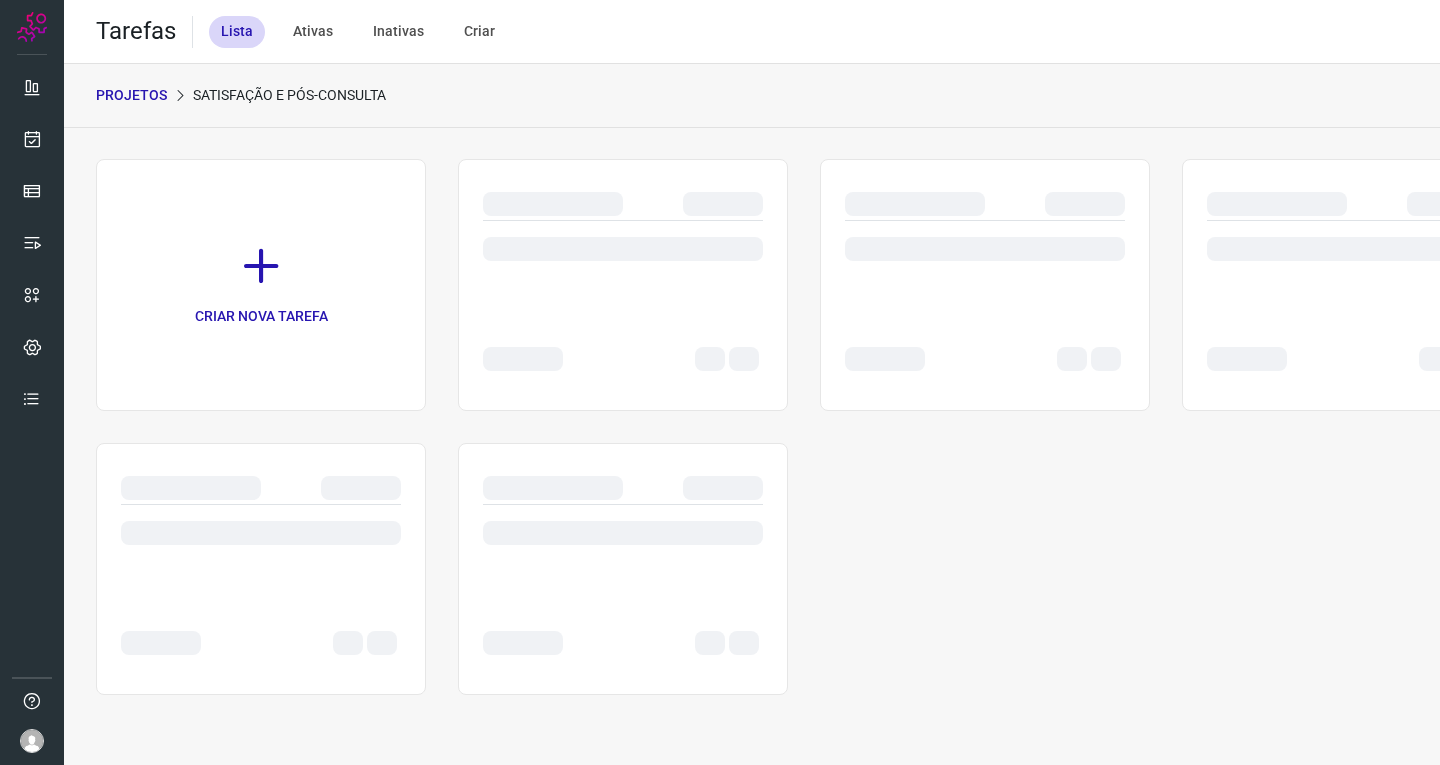 scroll, scrollTop: 0, scrollLeft: 0, axis: both 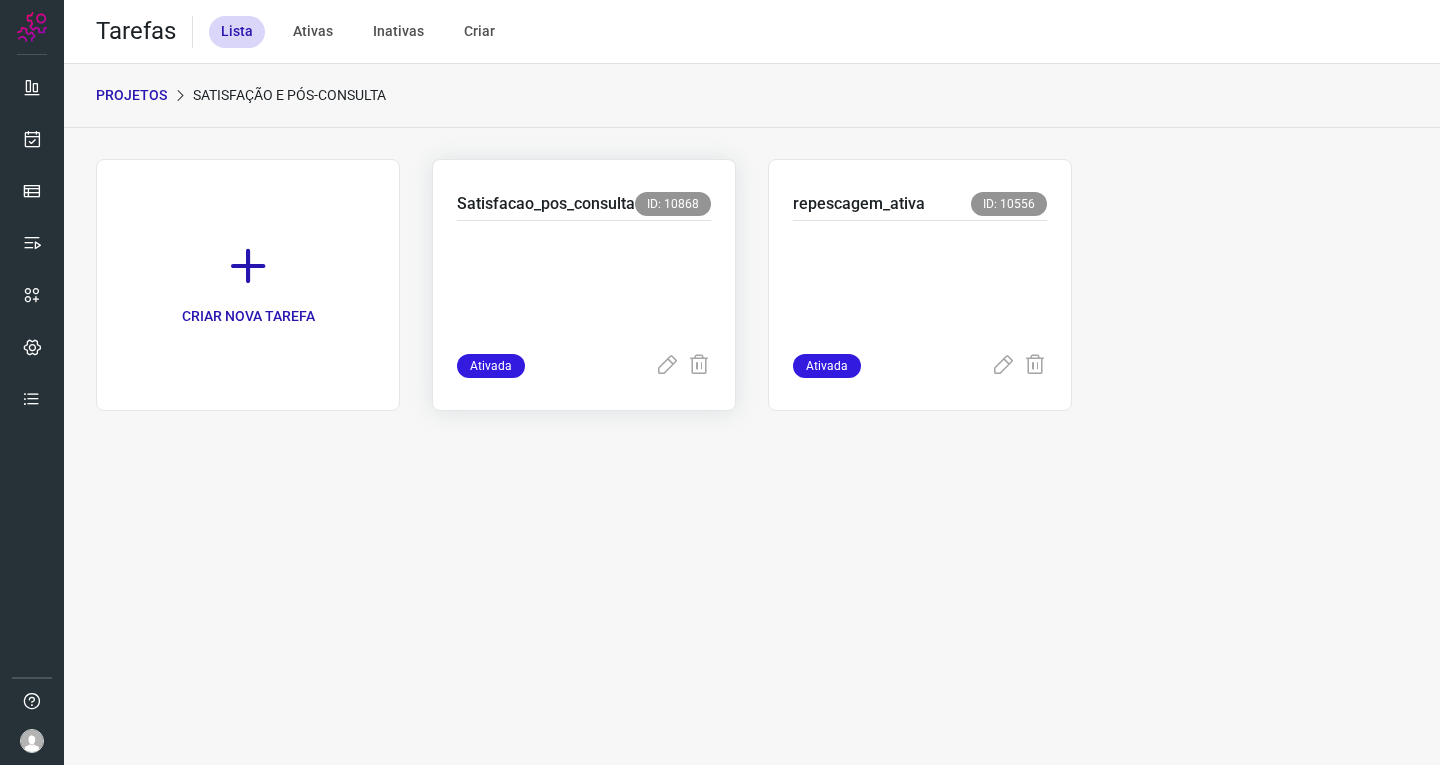 click at bounding box center [584, 283] 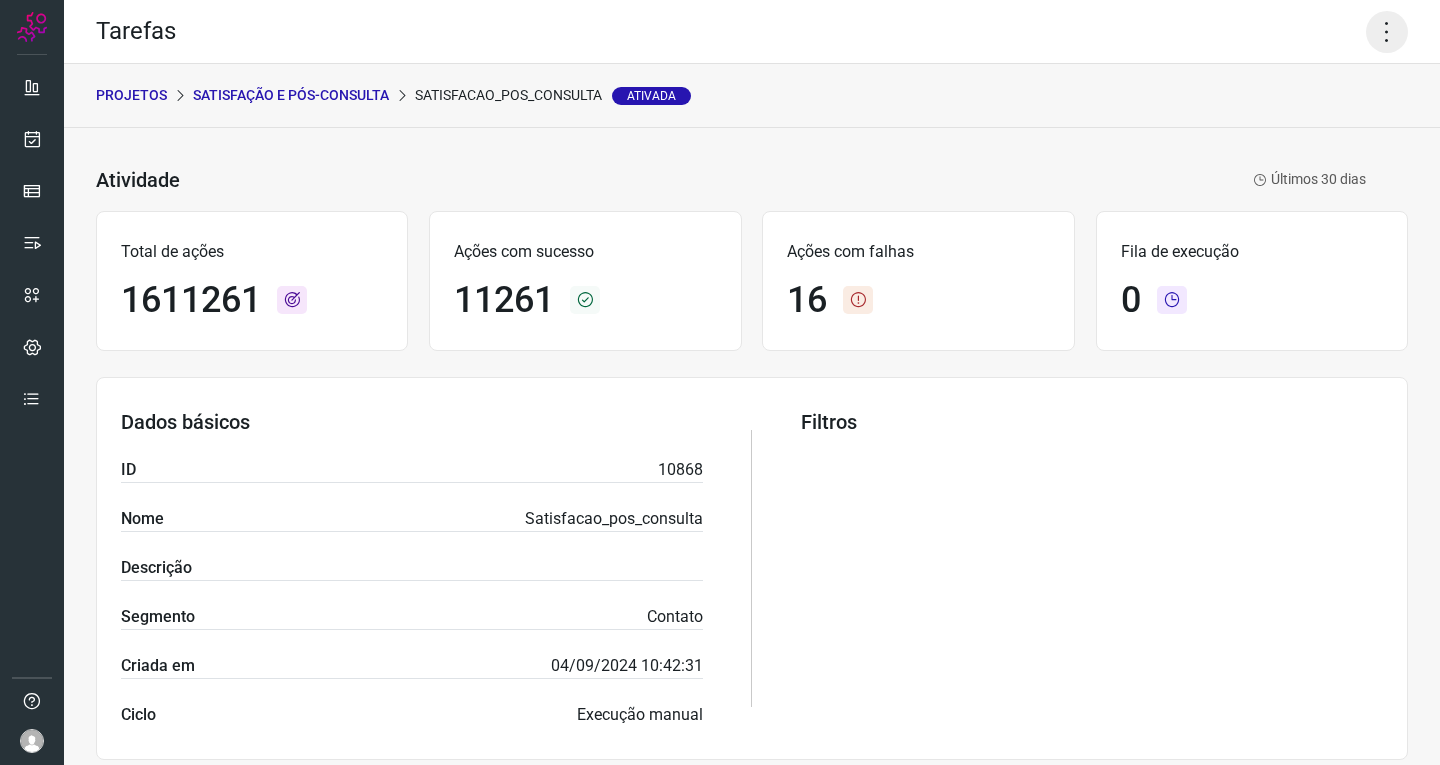 click 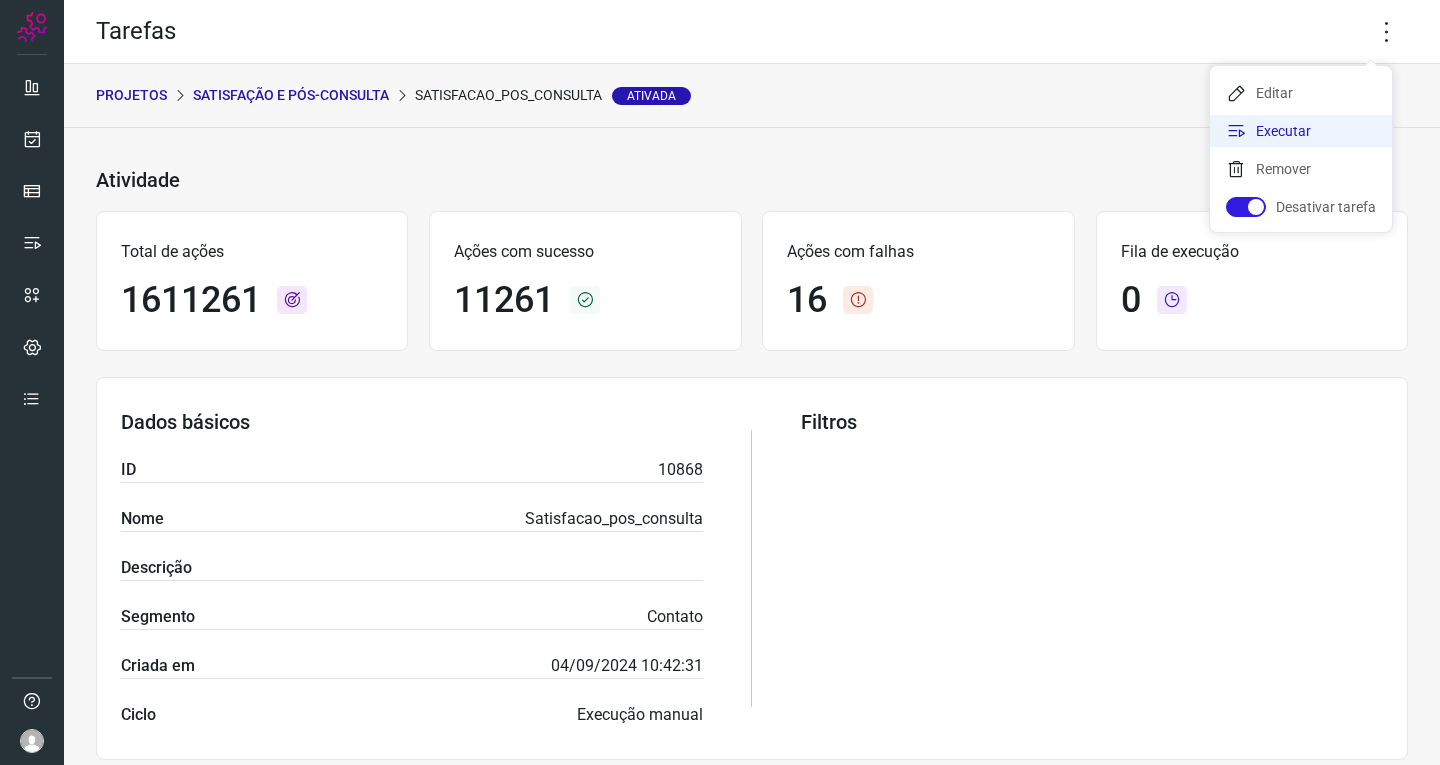 click on "Executar" 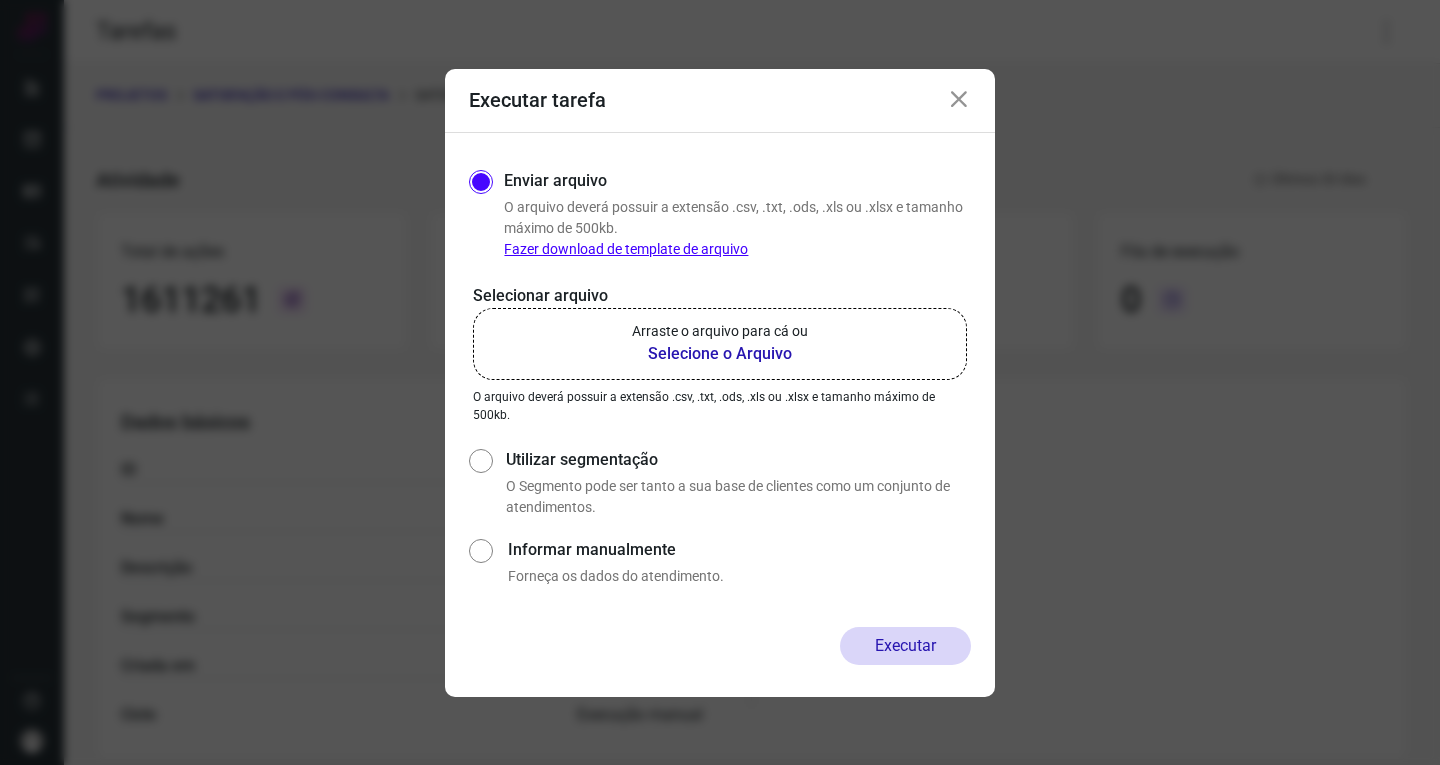 click on "Selecione o Arquivo" at bounding box center [720, 354] 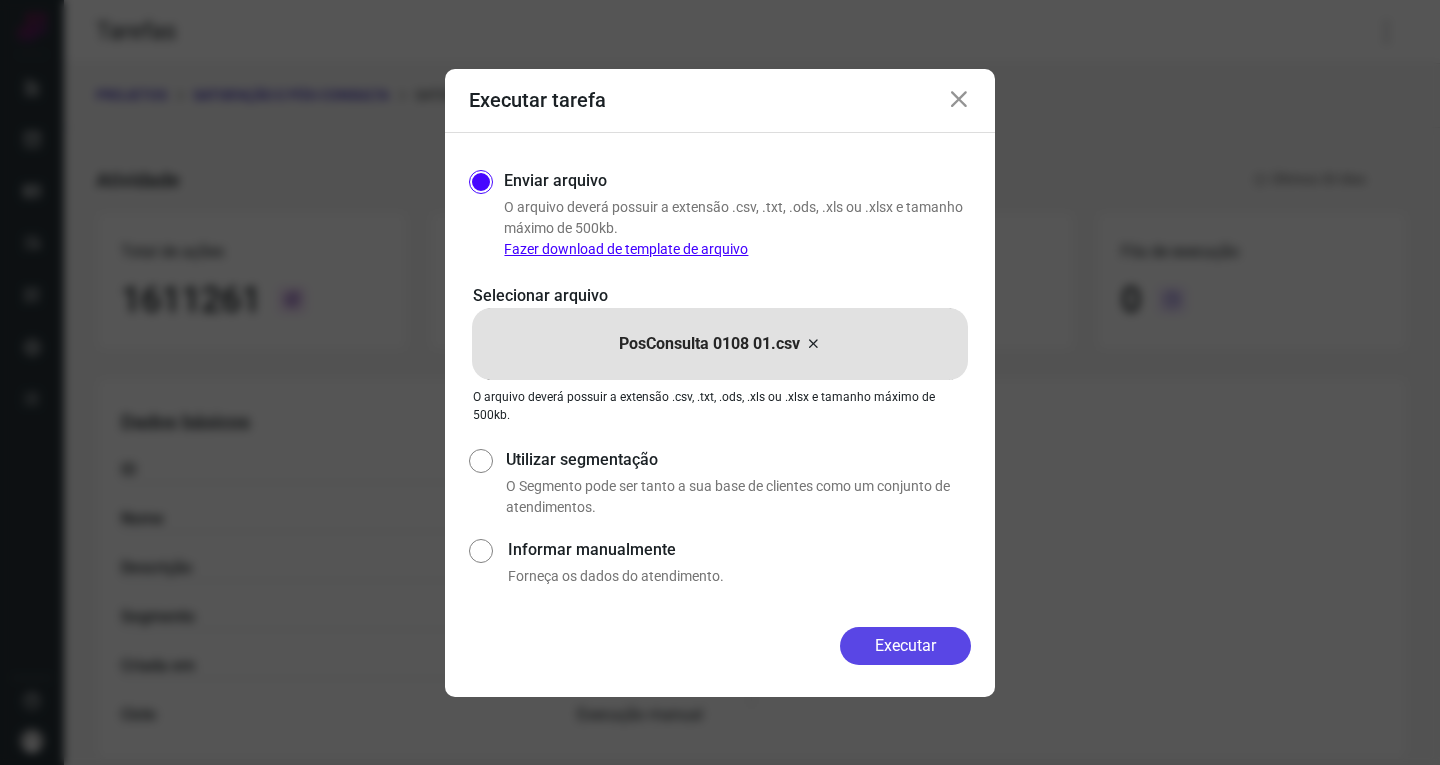 click on "Executar" at bounding box center (905, 646) 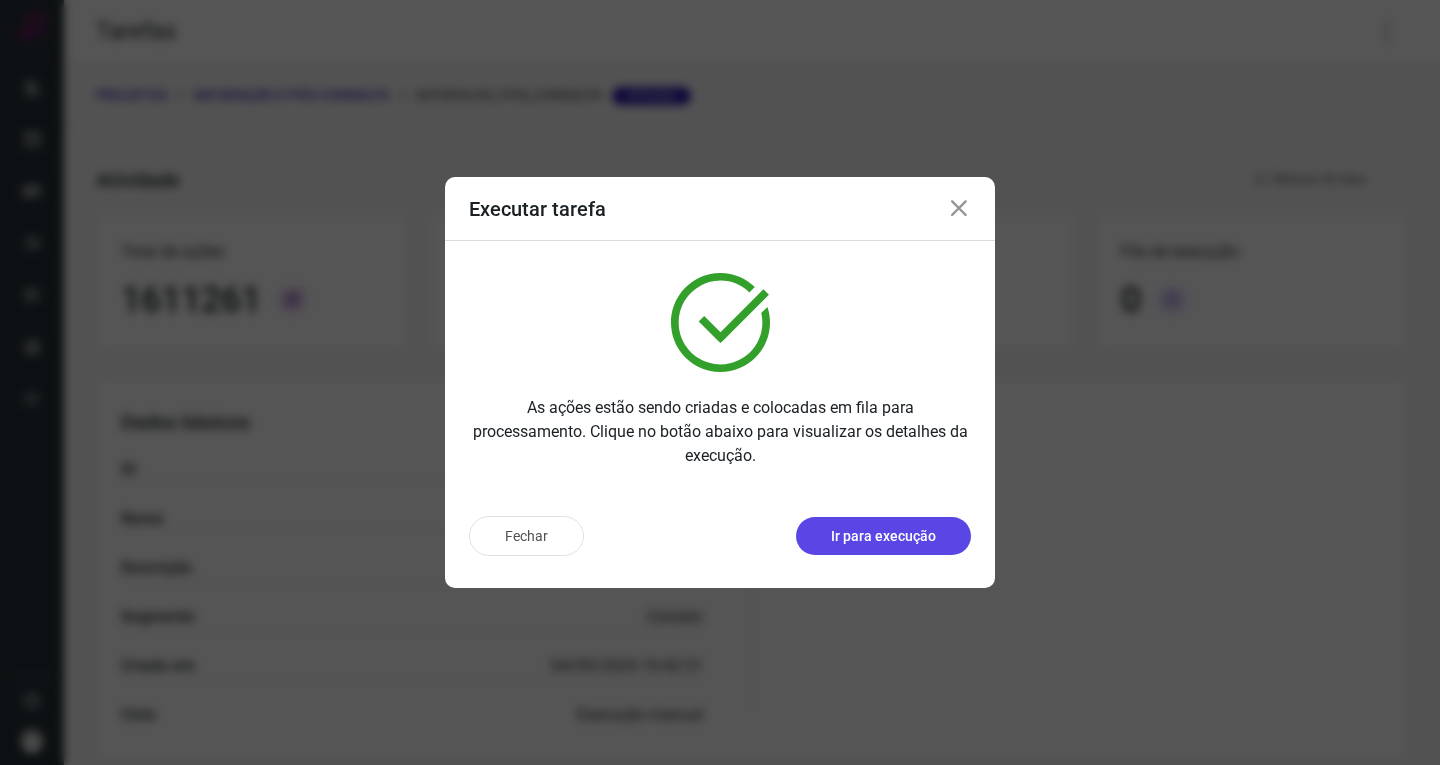 click on "Ir para execução" at bounding box center [883, 536] 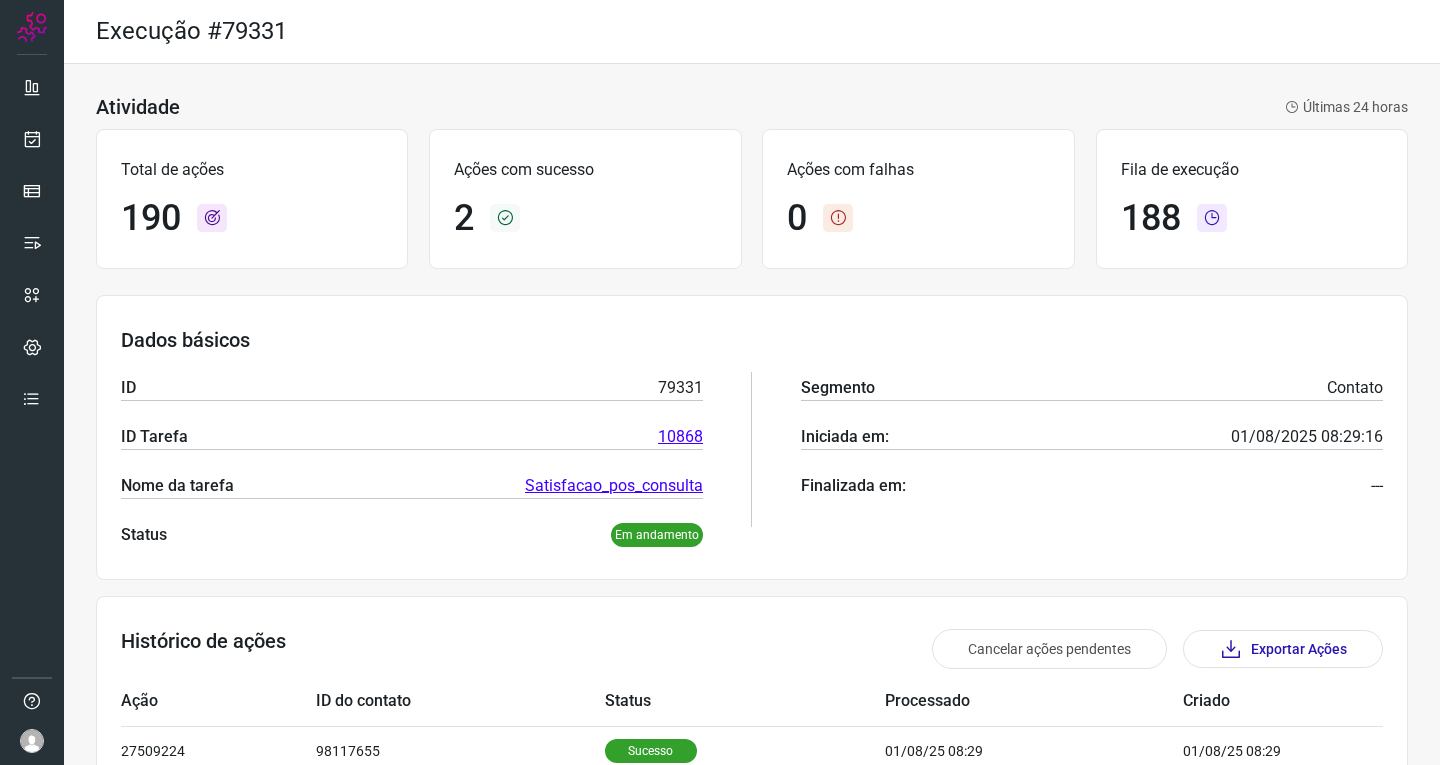 click on "Dados básicos" at bounding box center [752, 340] 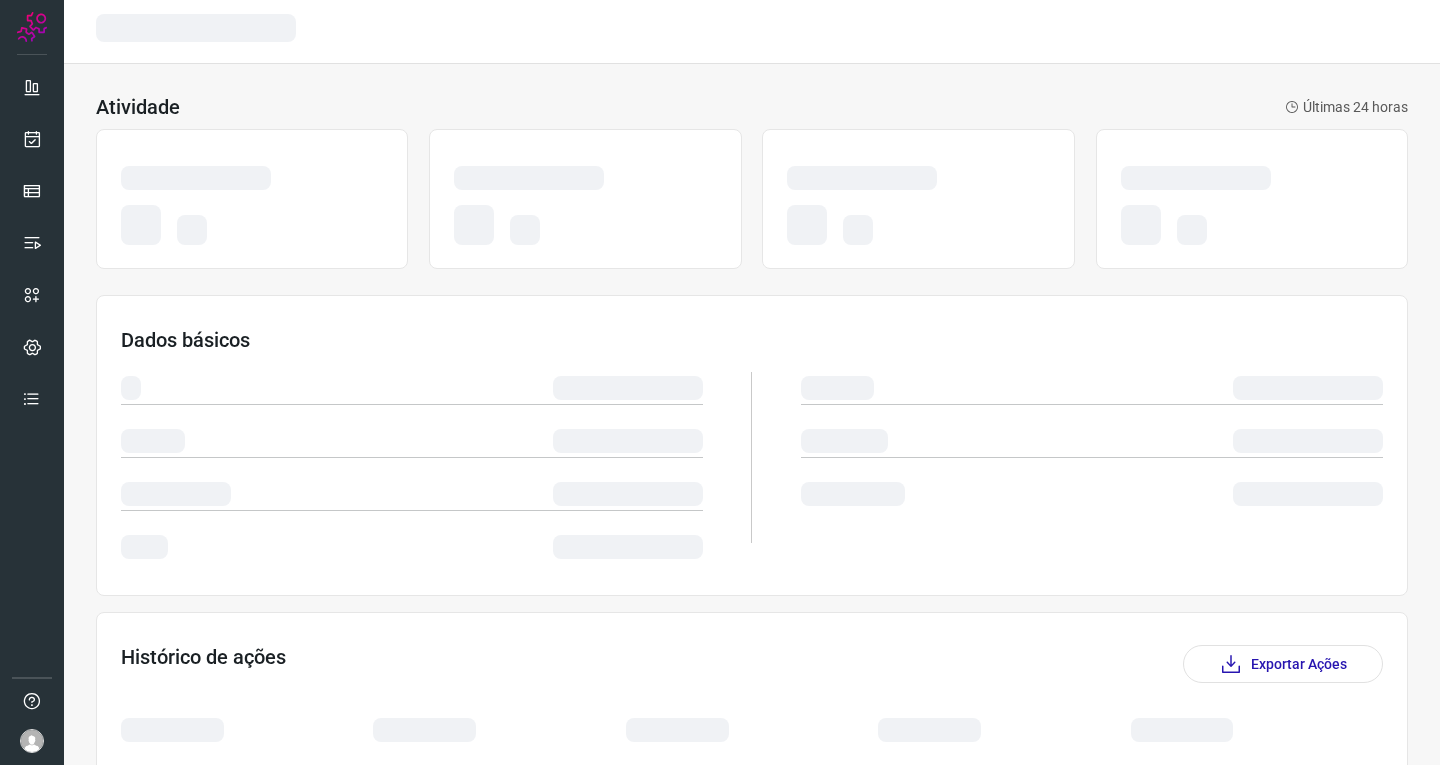 scroll, scrollTop: 0, scrollLeft: 0, axis: both 